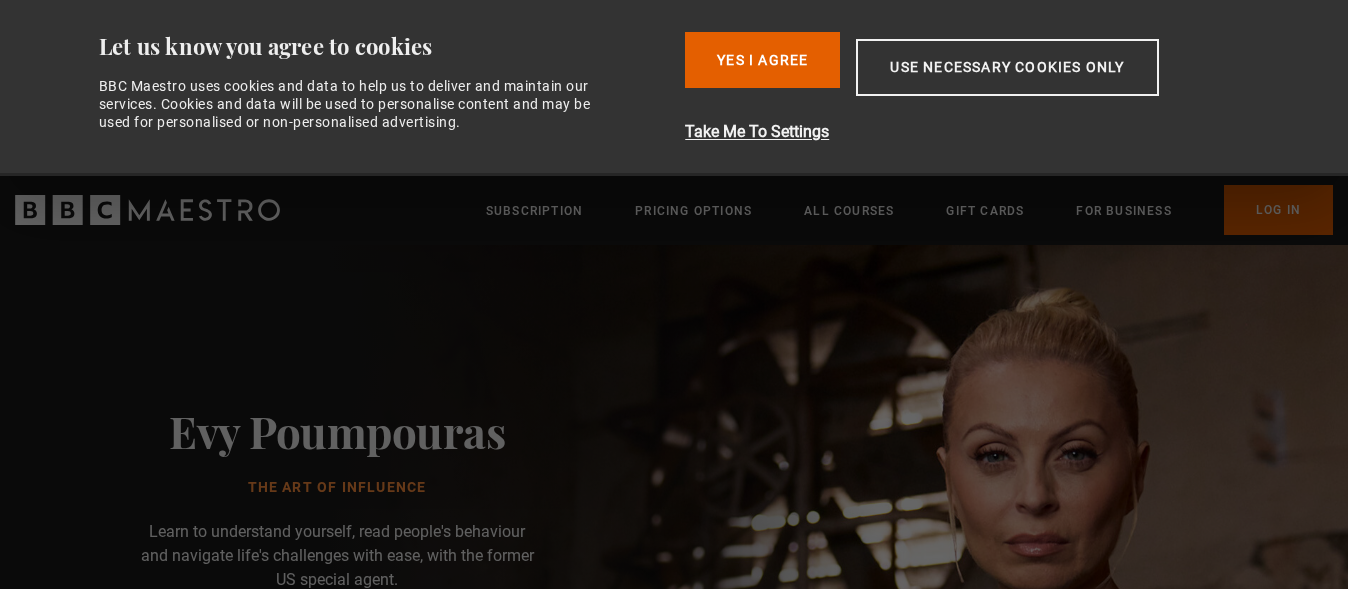scroll, scrollTop: 0, scrollLeft: 0, axis: both 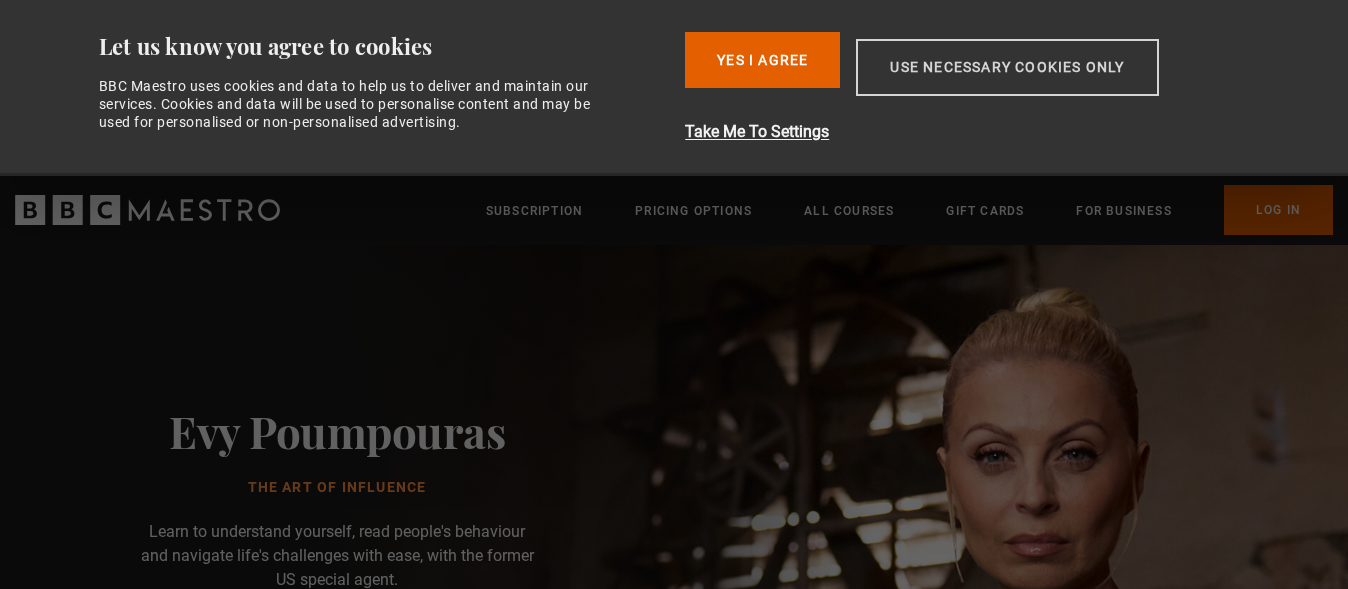 click on "Use necessary cookies only" at bounding box center (1007, 67) 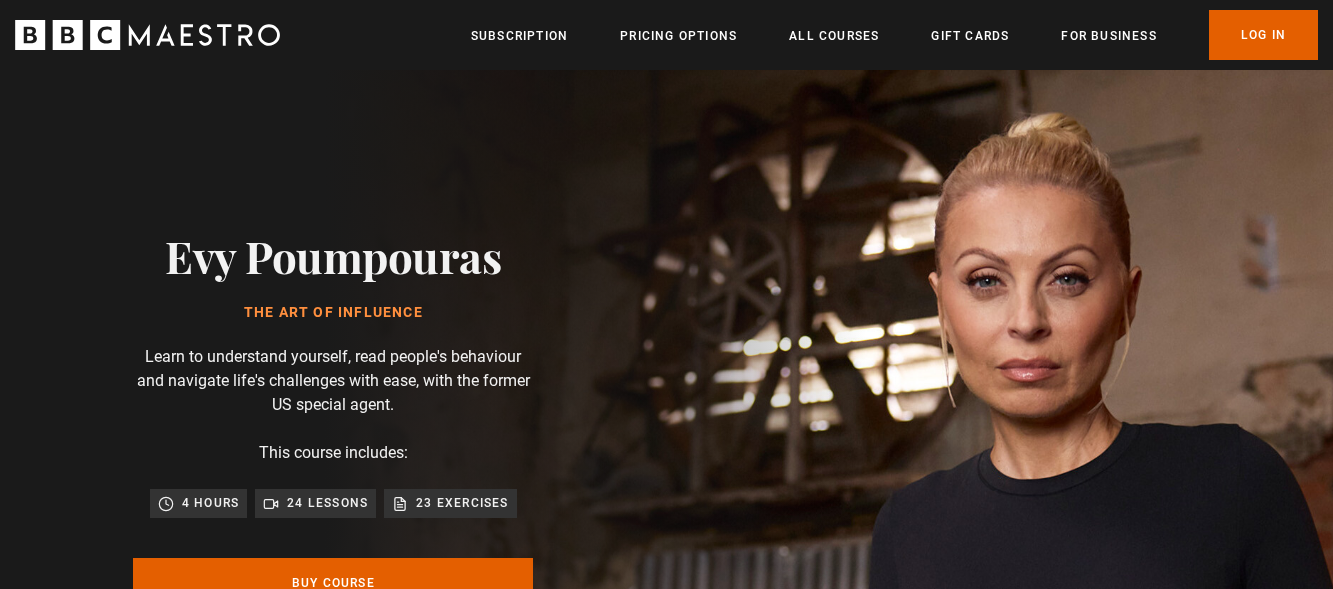 scroll, scrollTop: 0, scrollLeft: 262, axis: horizontal 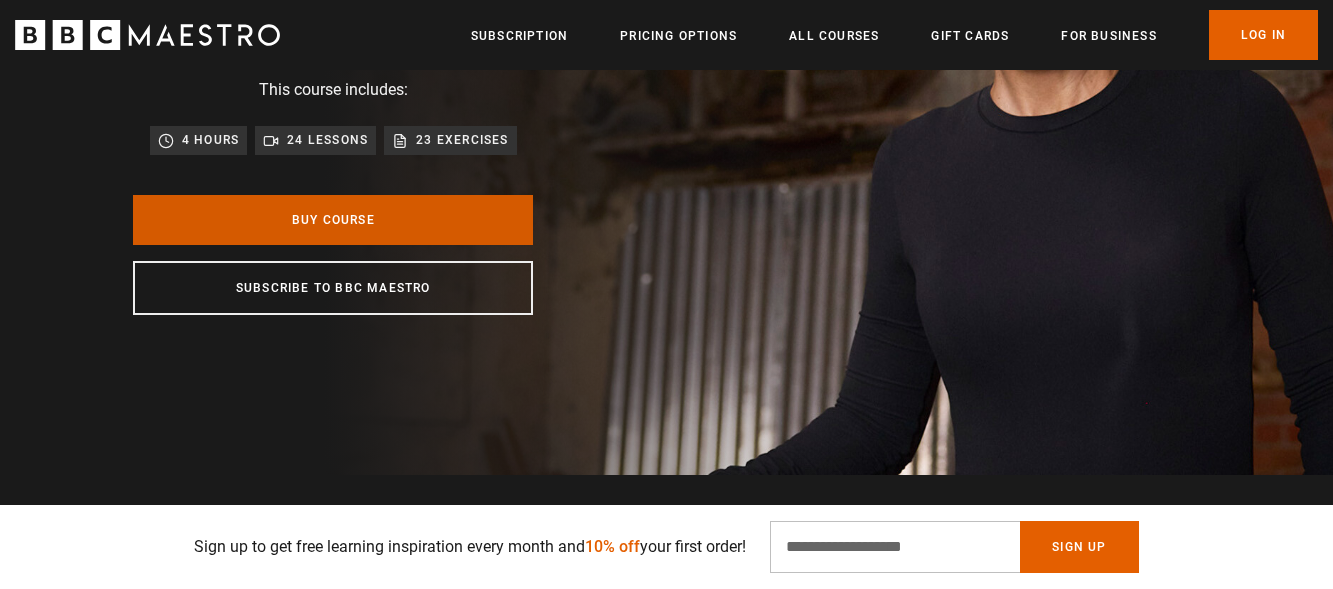 click on "Buy Course" at bounding box center [333, 220] 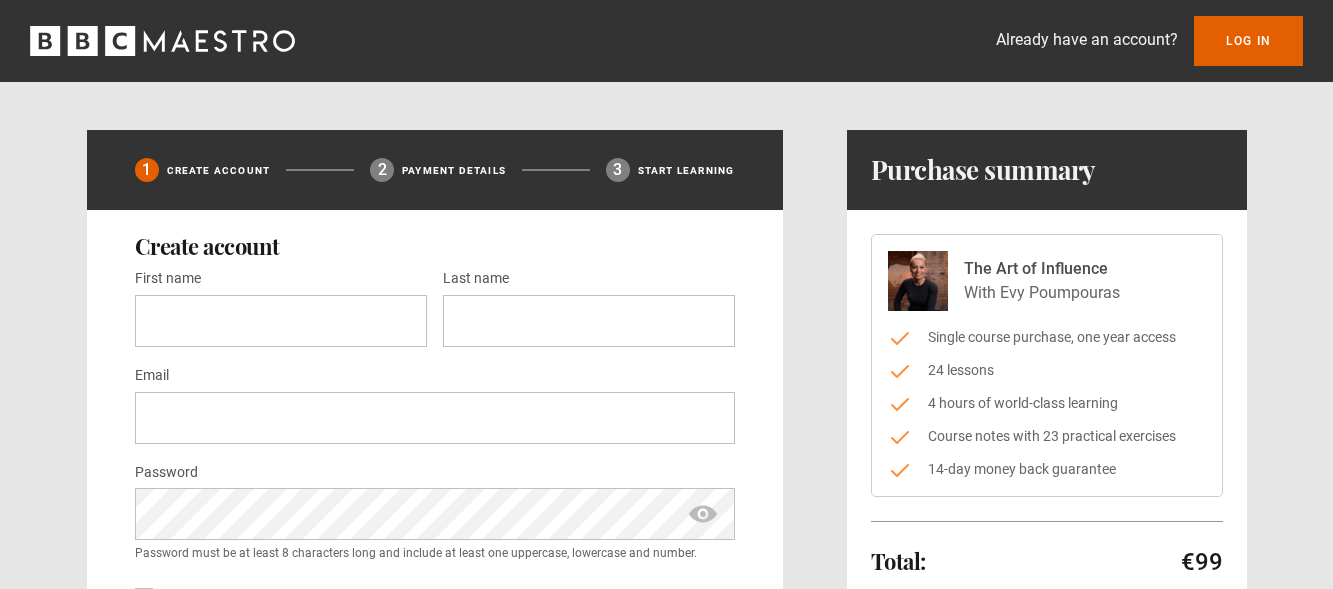 scroll, scrollTop: 0, scrollLeft: 0, axis: both 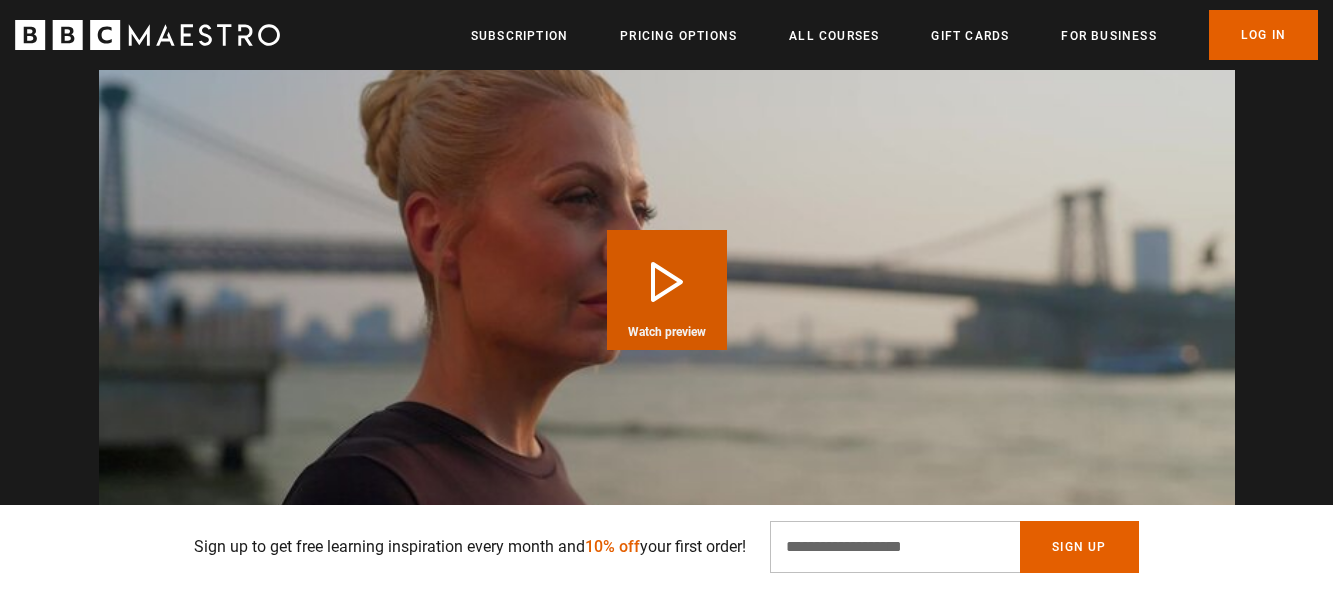 click on "Play Course overview for The Art of Influence with Evy Poumpouras Watch preview" at bounding box center [667, 290] 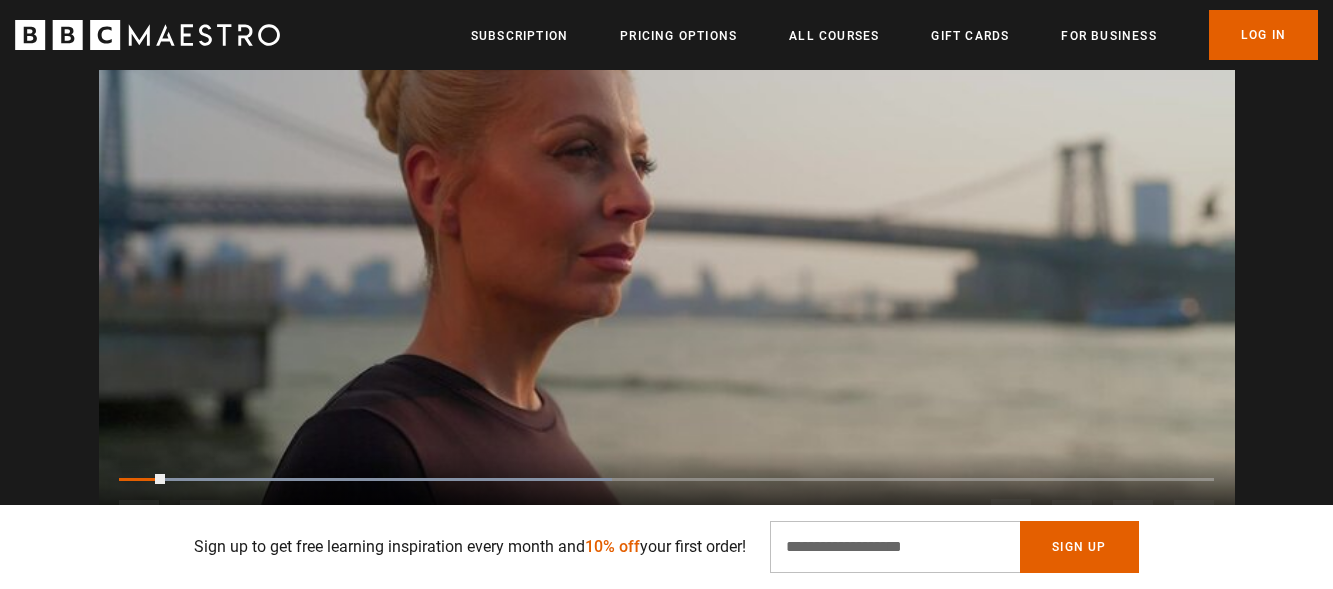 scroll, scrollTop: 2181, scrollLeft: 0, axis: vertical 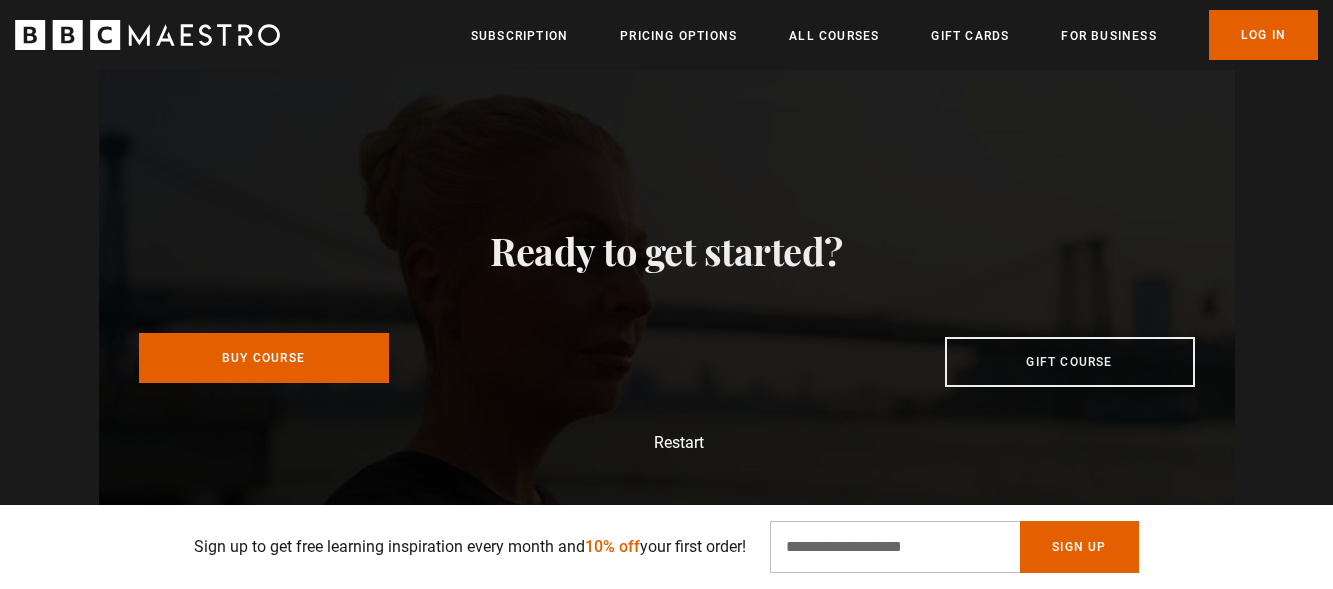 click on "Buy Course" at bounding box center [264, 358] 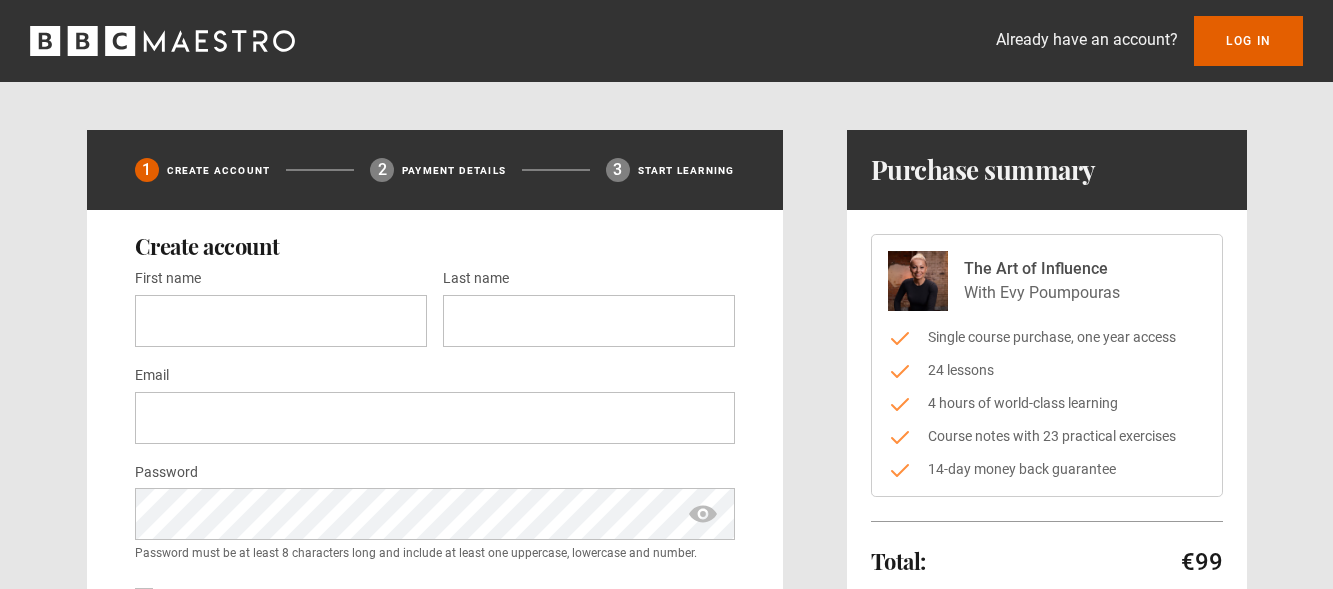 scroll, scrollTop: 0, scrollLeft: 0, axis: both 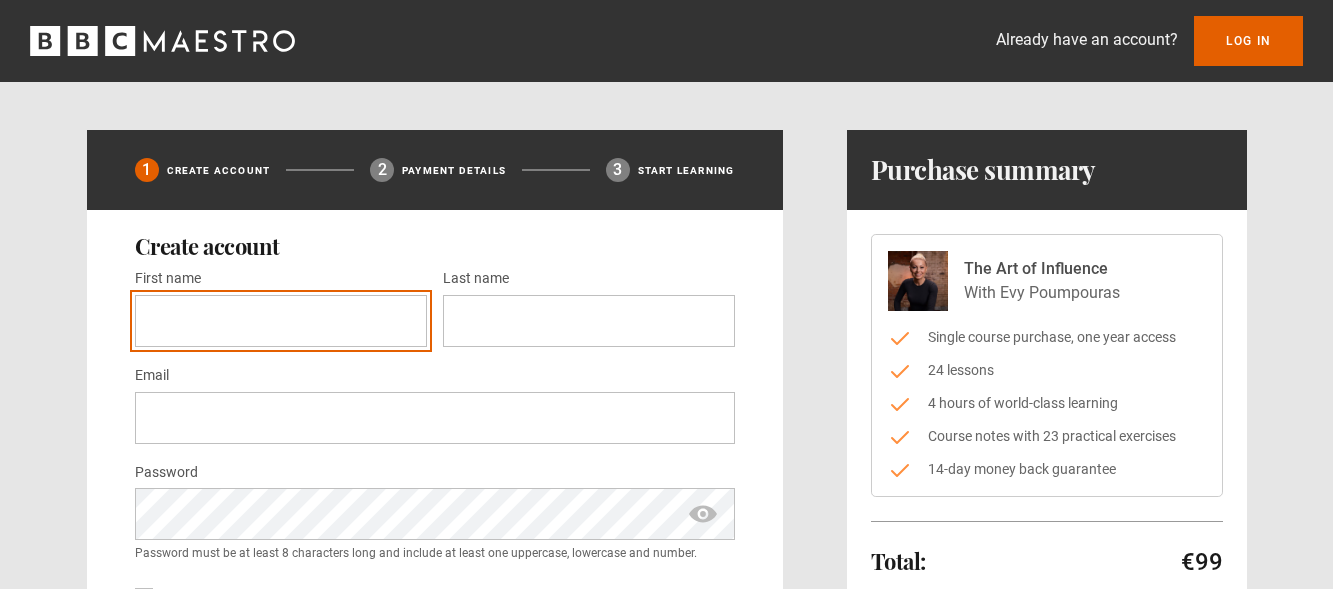 click on "First name  *" at bounding box center (281, 321) 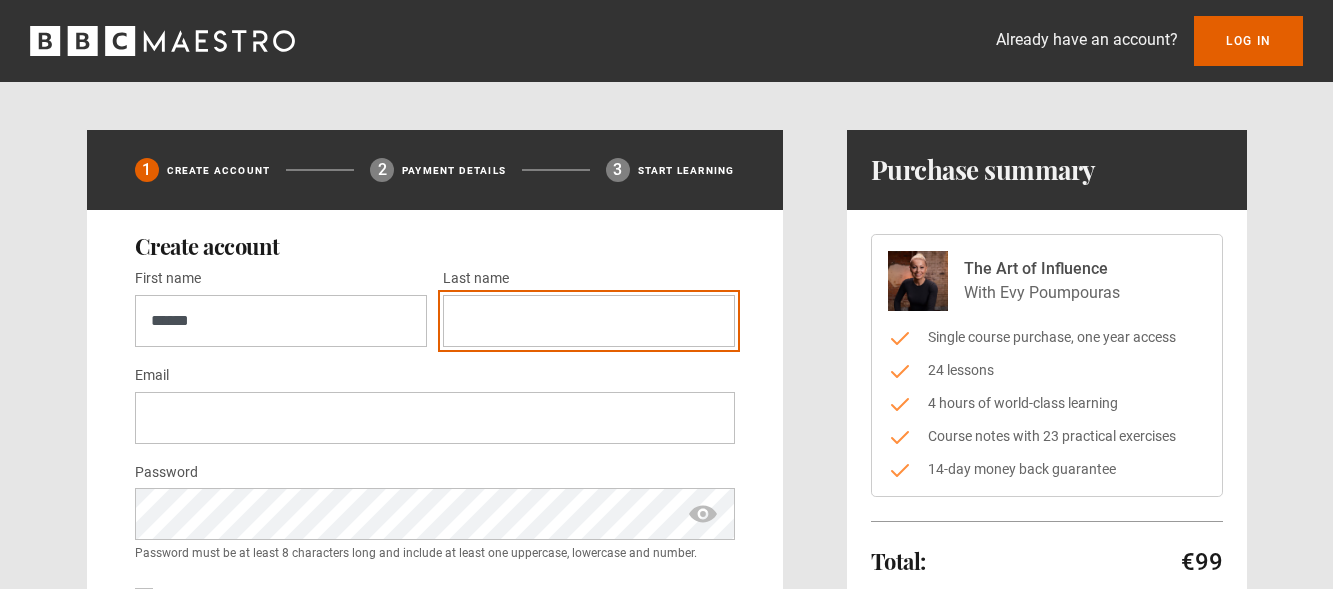 type on "******" 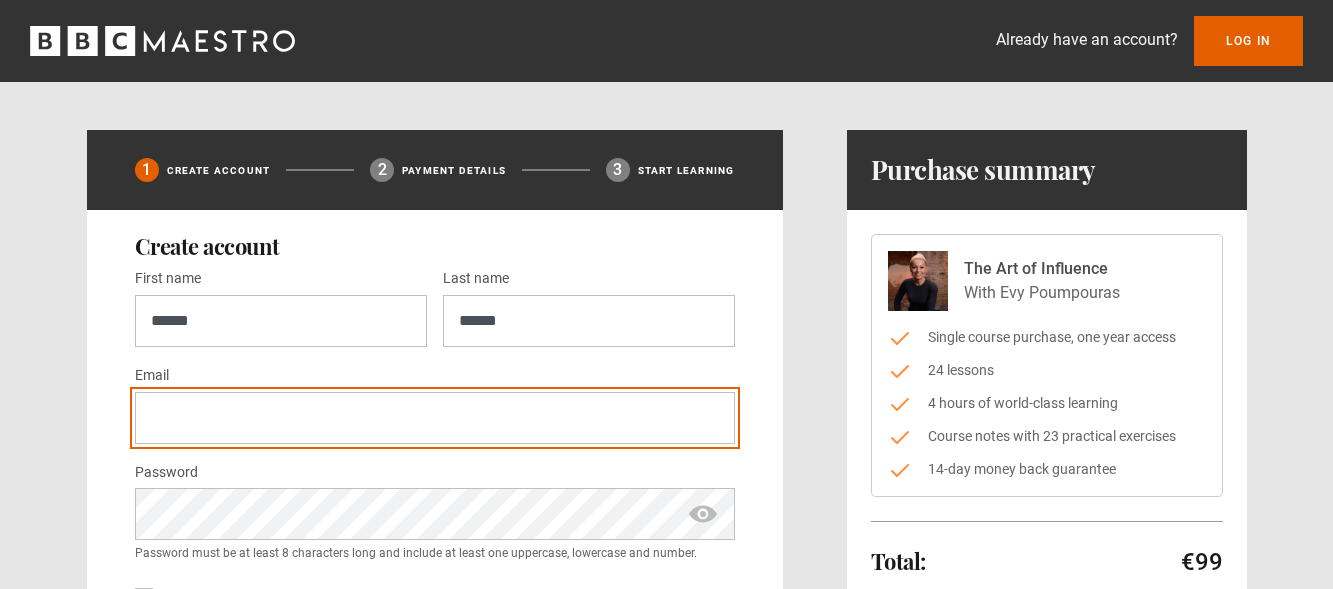 type on "**********" 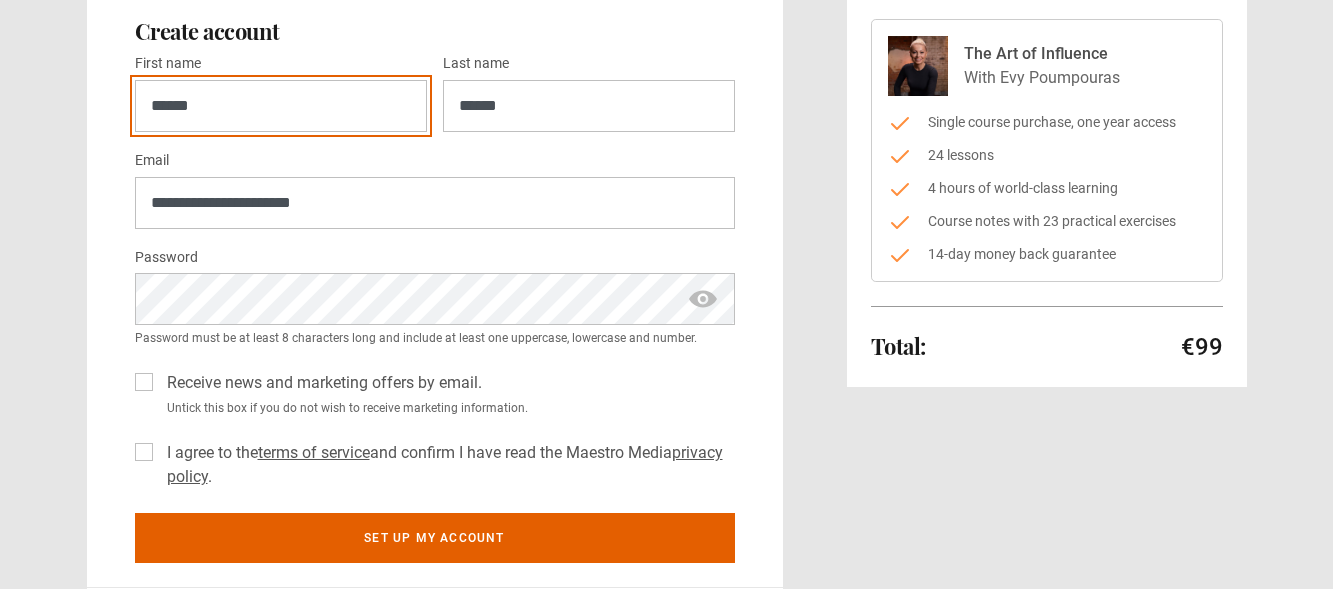 scroll, scrollTop: 221, scrollLeft: 0, axis: vertical 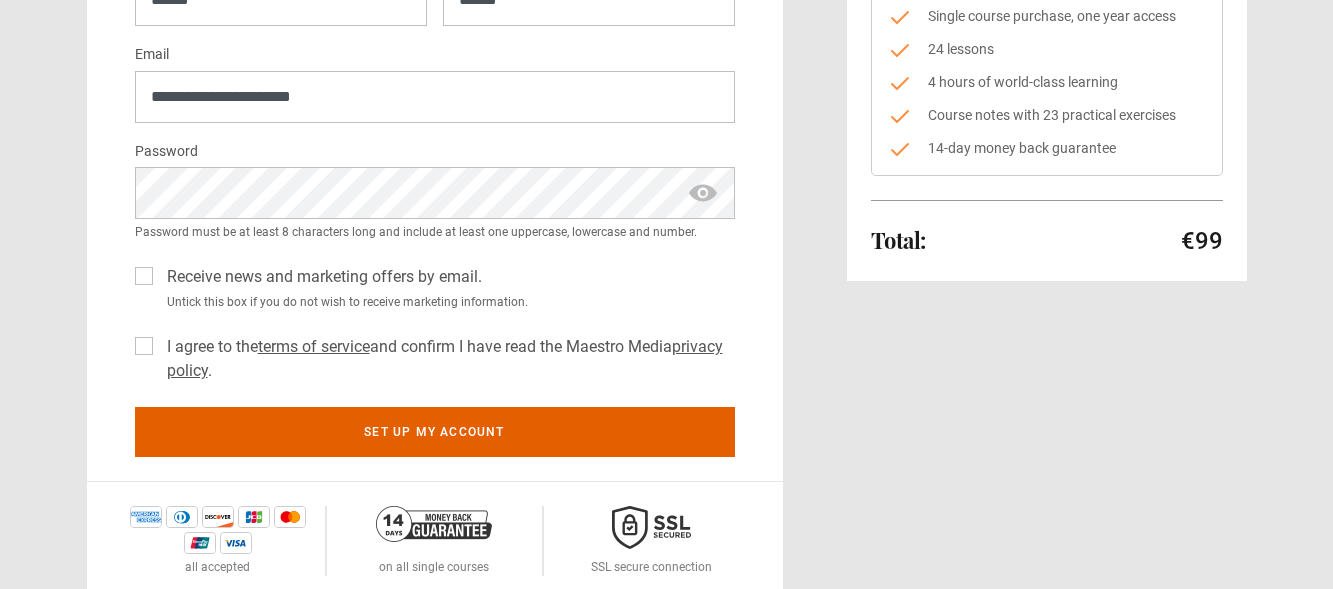 click on "Receive news and marketing offers by email." at bounding box center (320, 277) 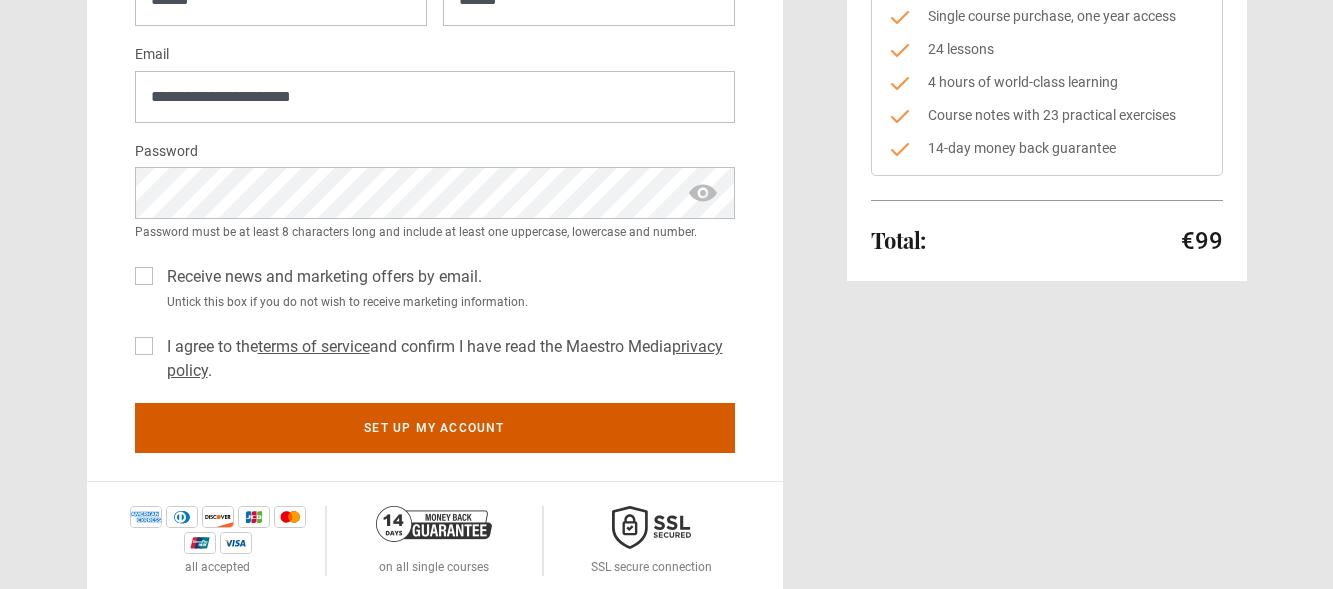click on "Set up my account" at bounding box center [435, 428] 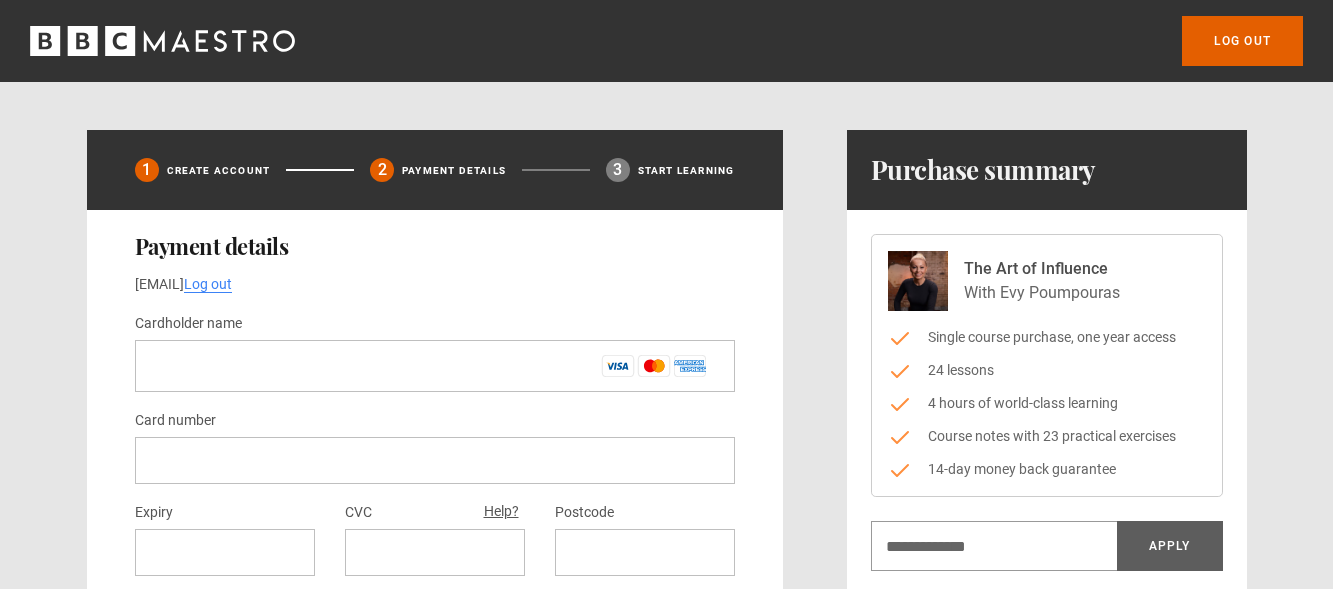 scroll, scrollTop: 0, scrollLeft: 0, axis: both 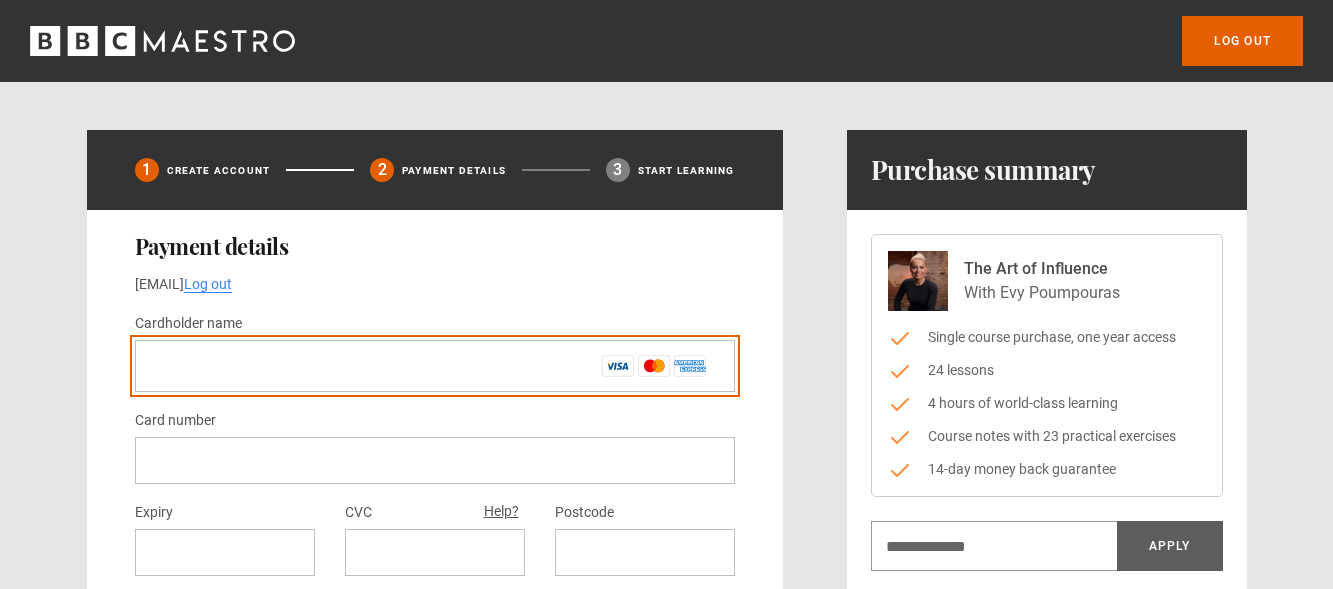 click on "Cardholder name  *" at bounding box center [435, 366] 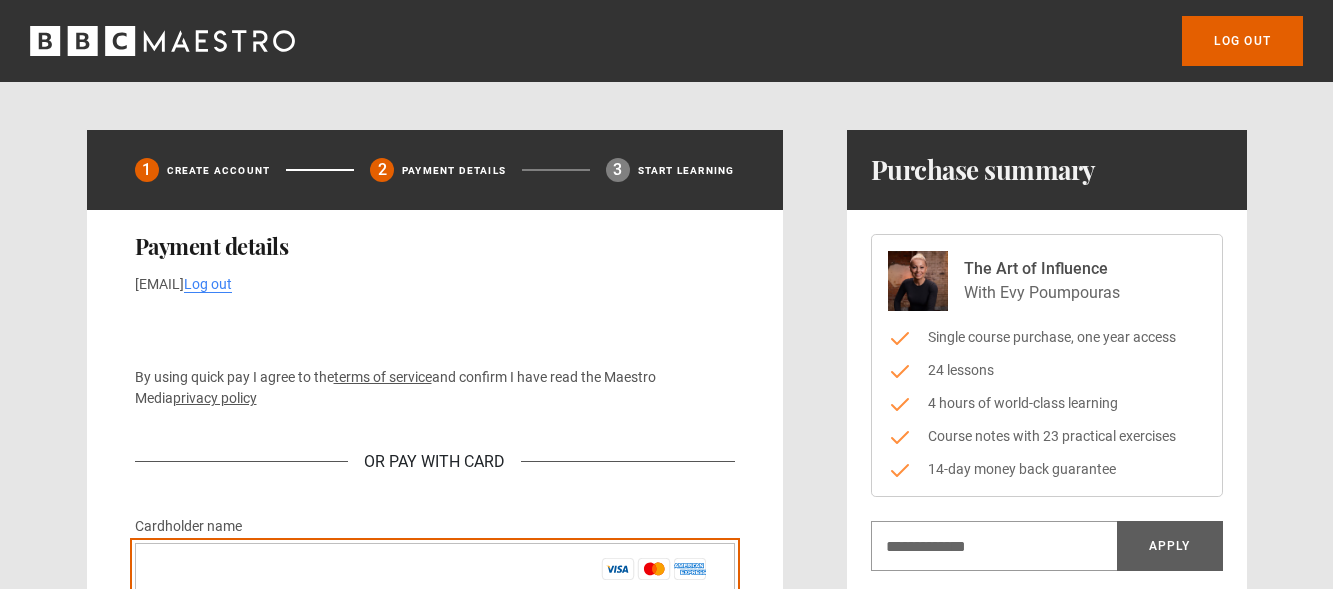 type on "**********" 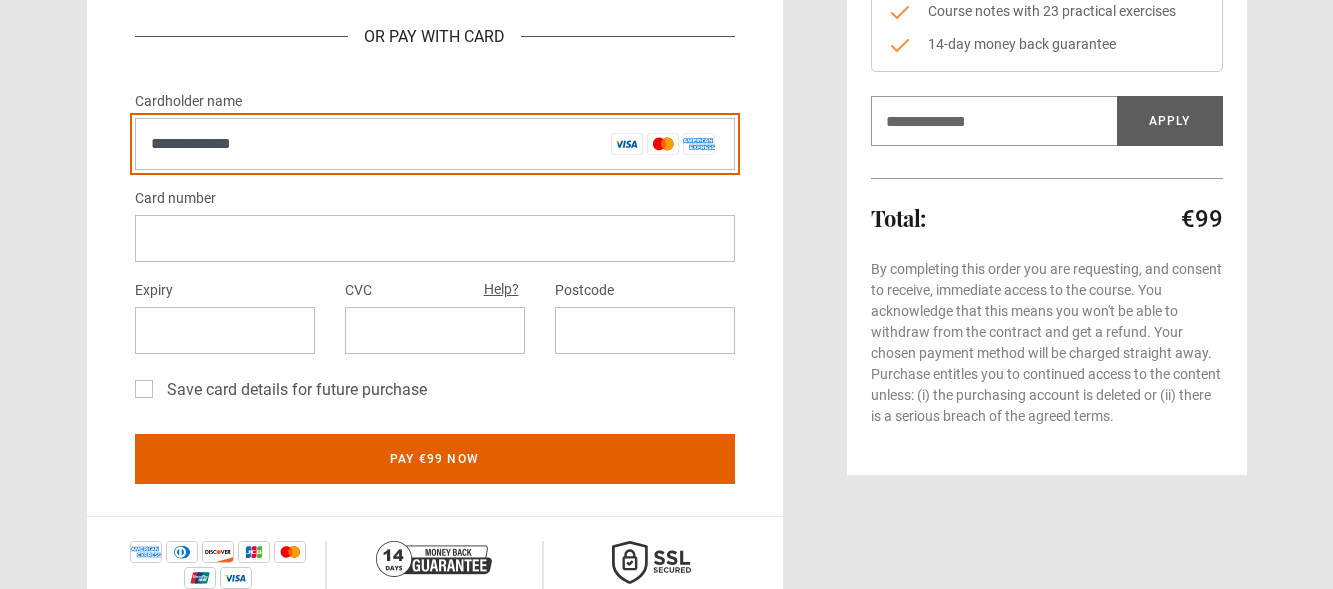scroll, scrollTop: 433, scrollLeft: 0, axis: vertical 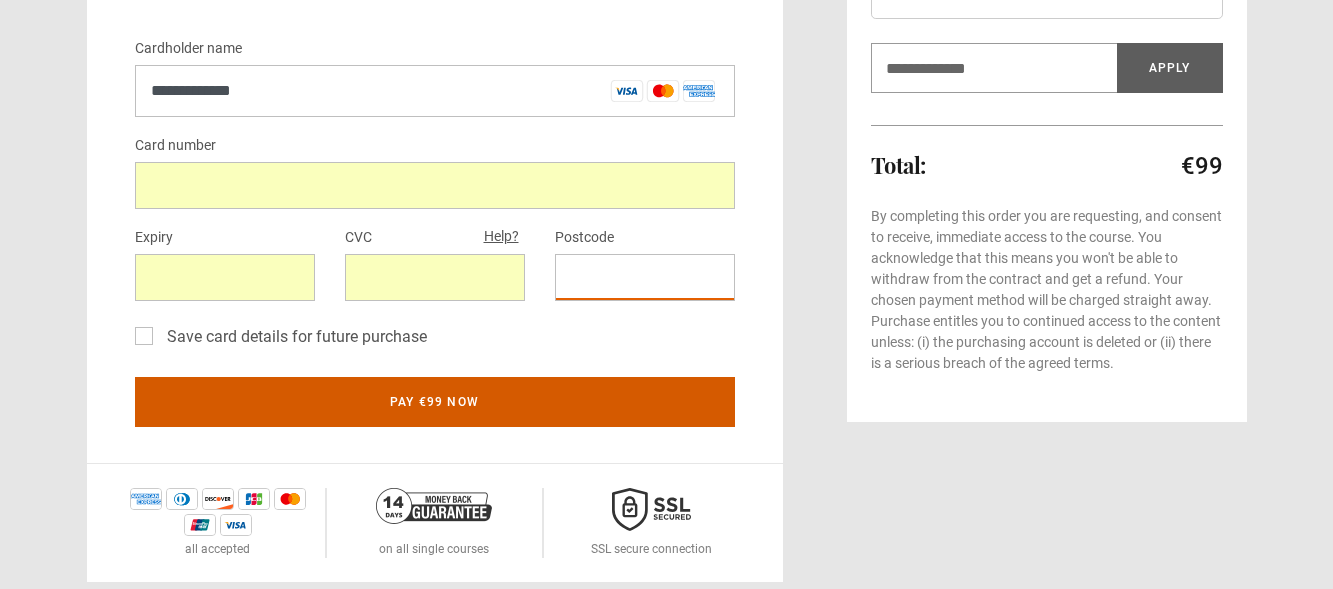 click on "Pay €99 now" at bounding box center (435, 402) 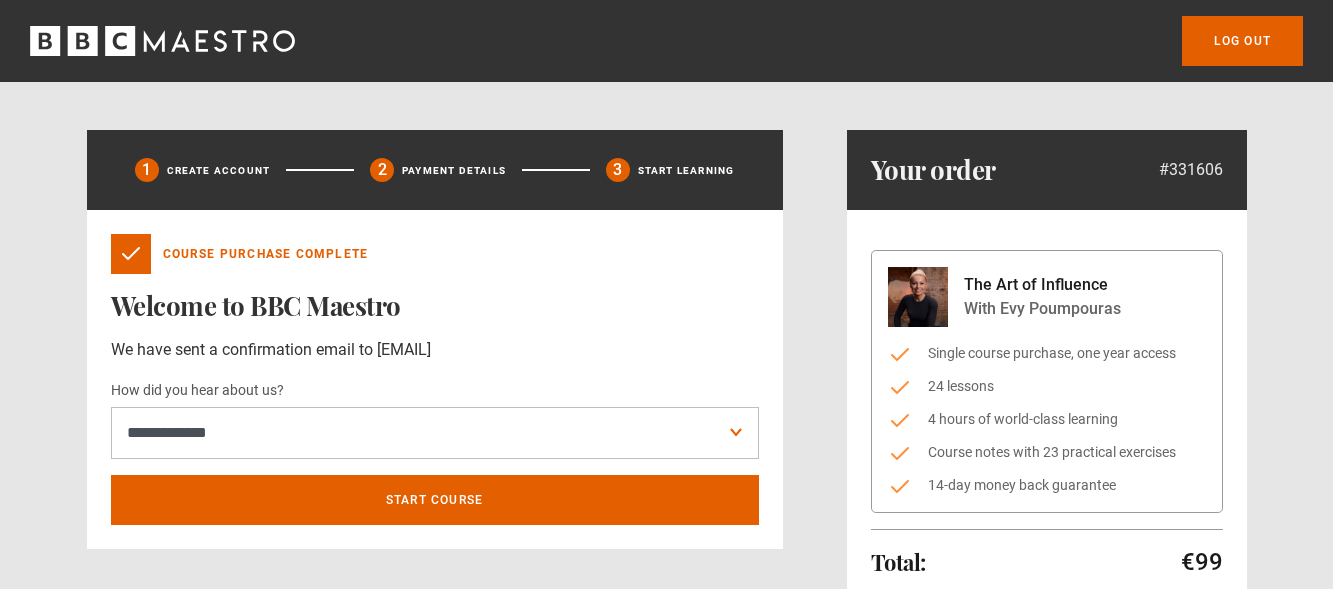 scroll, scrollTop: 0, scrollLeft: 0, axis: both 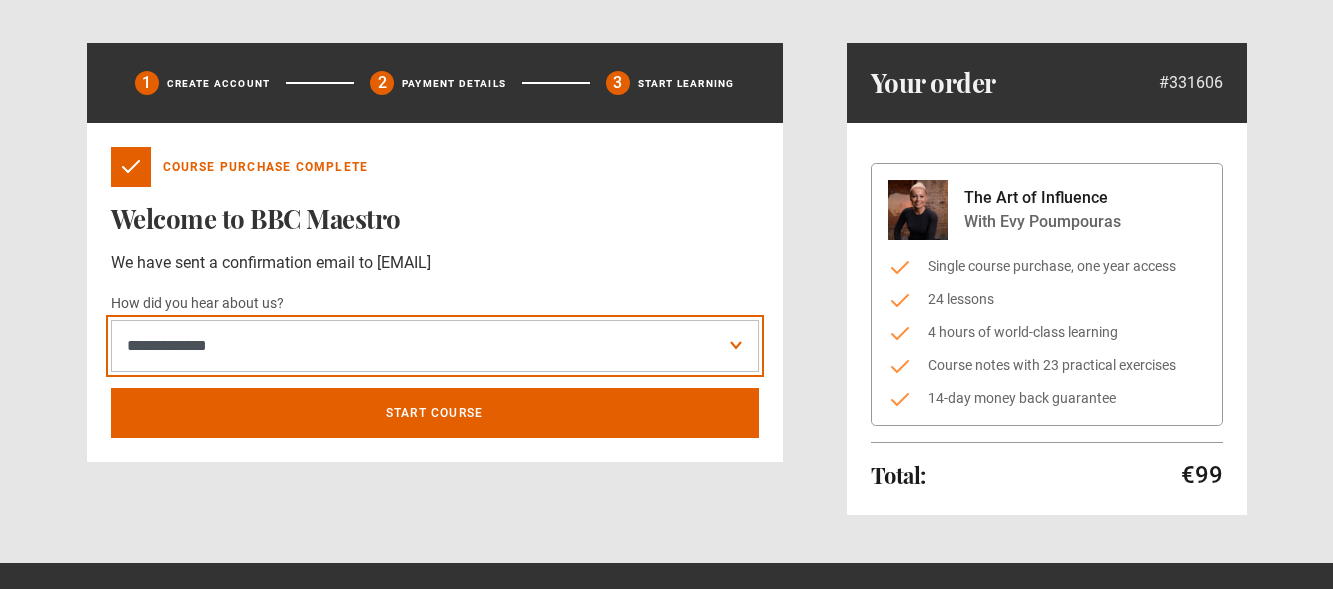 click on "**********" at bounding box center [435, 346] 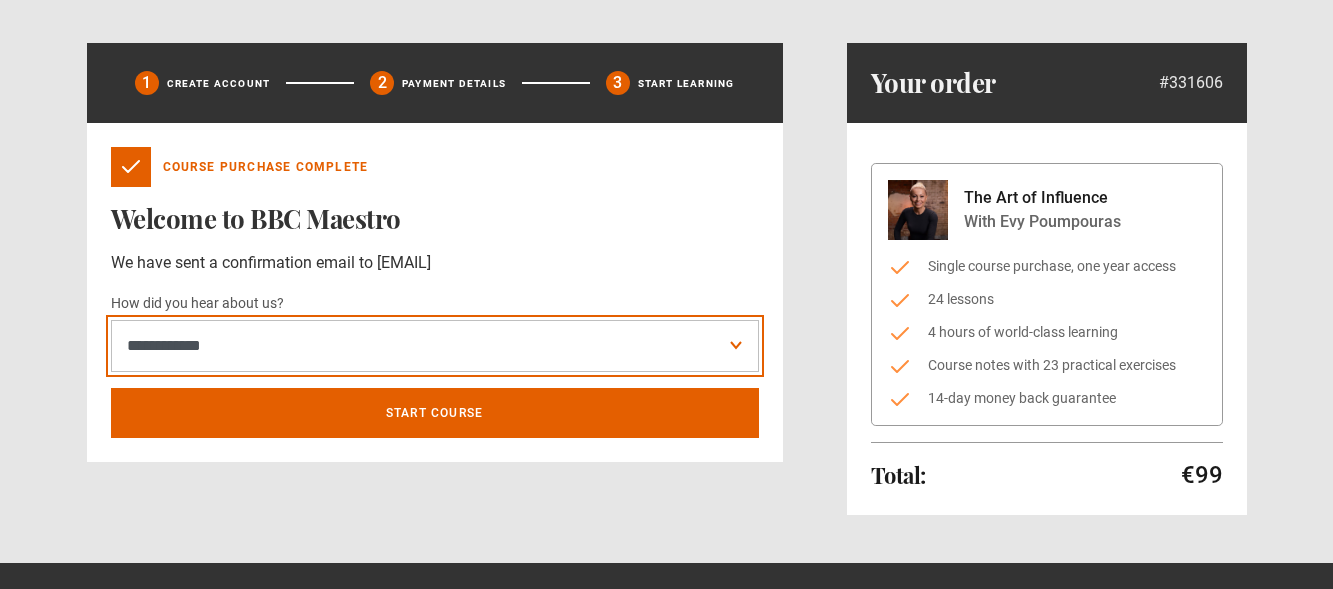 click on "**********" at bounding box center [435, 346] 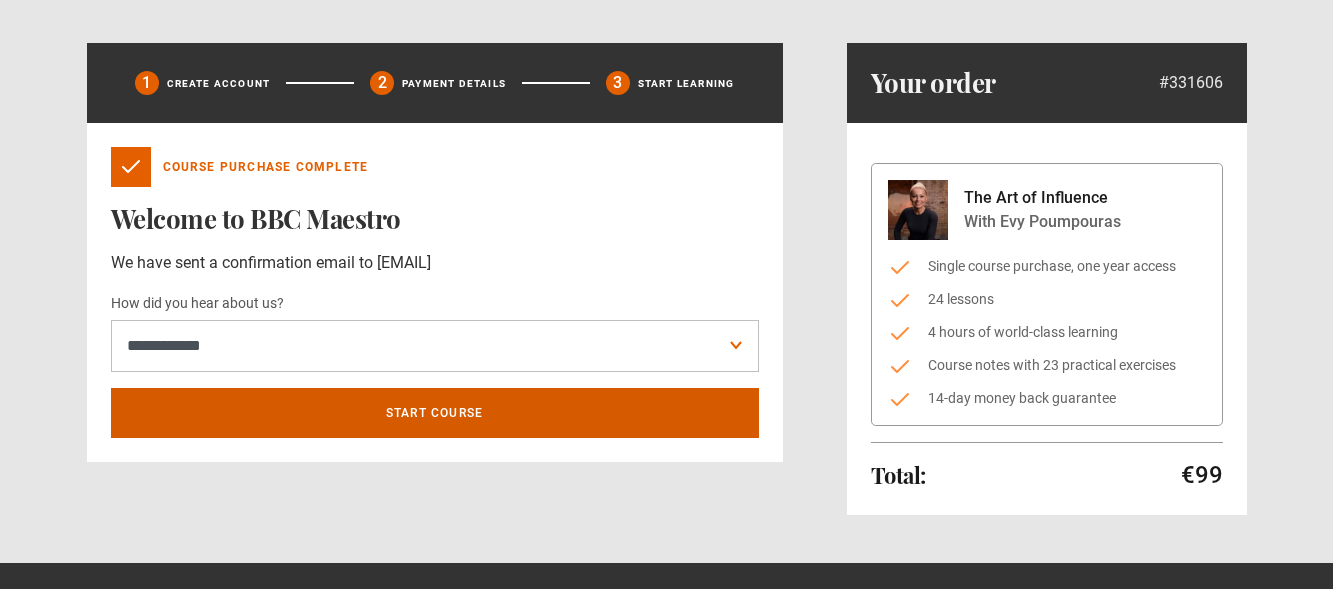 click on "Start course" at bounding box center (435, 413) 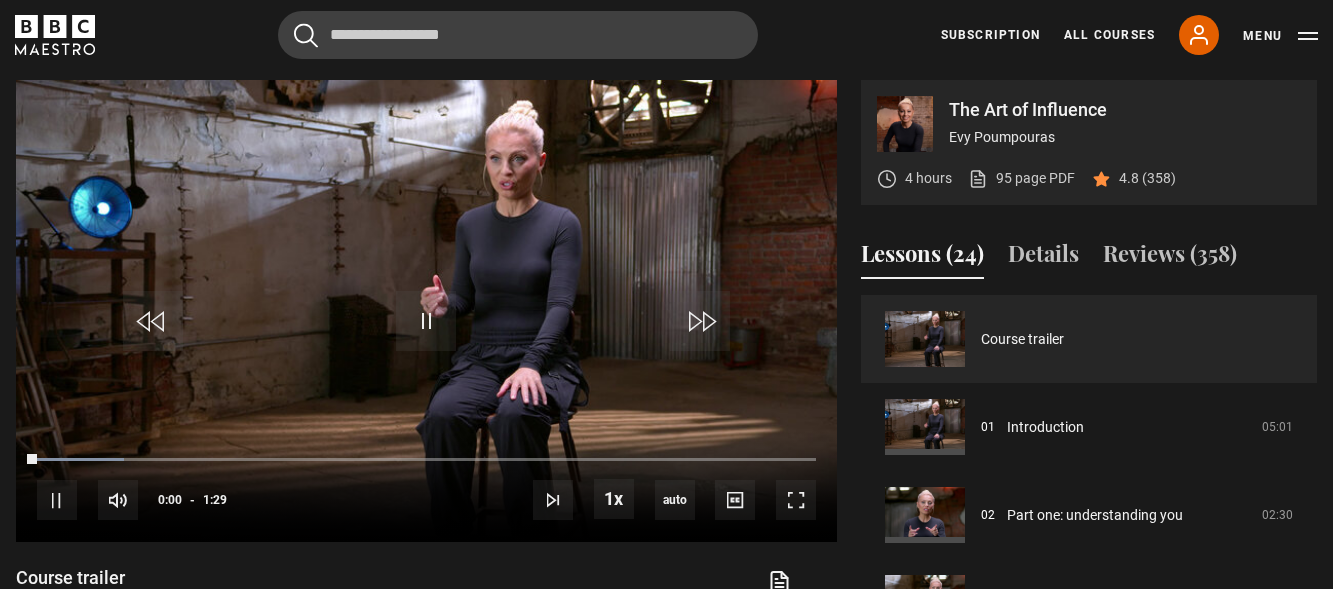 scroll, scrollTop: 828, scrollLeft: 0, axis: vertical 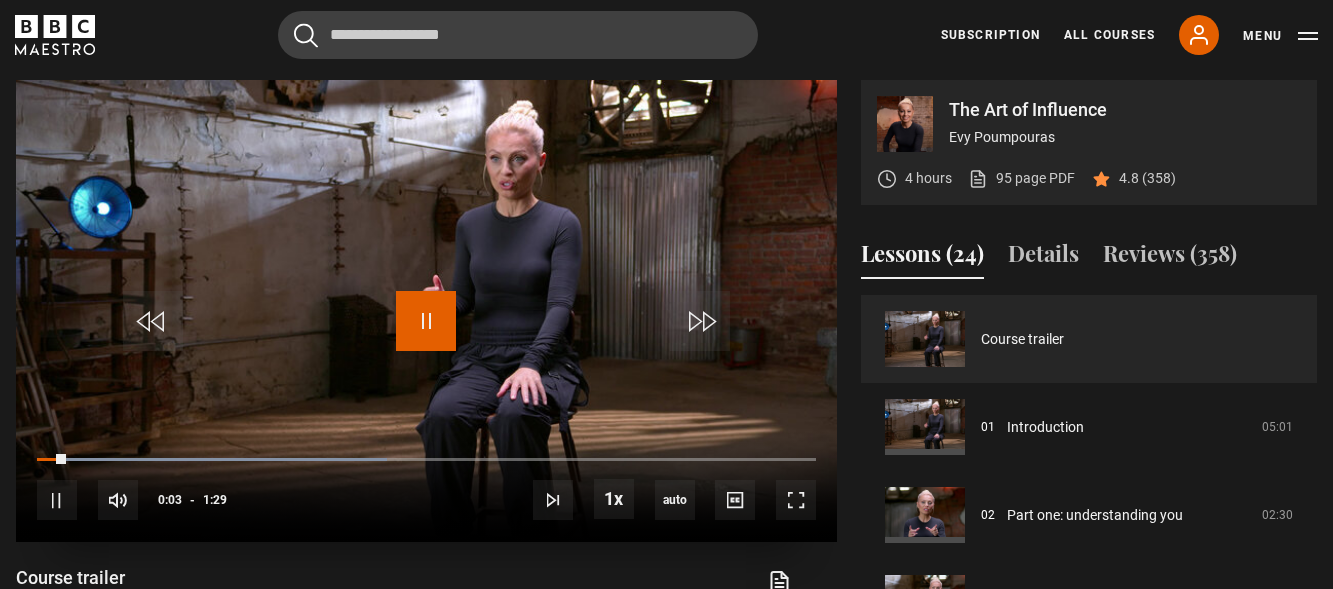 click at bounding box center [426, 321] 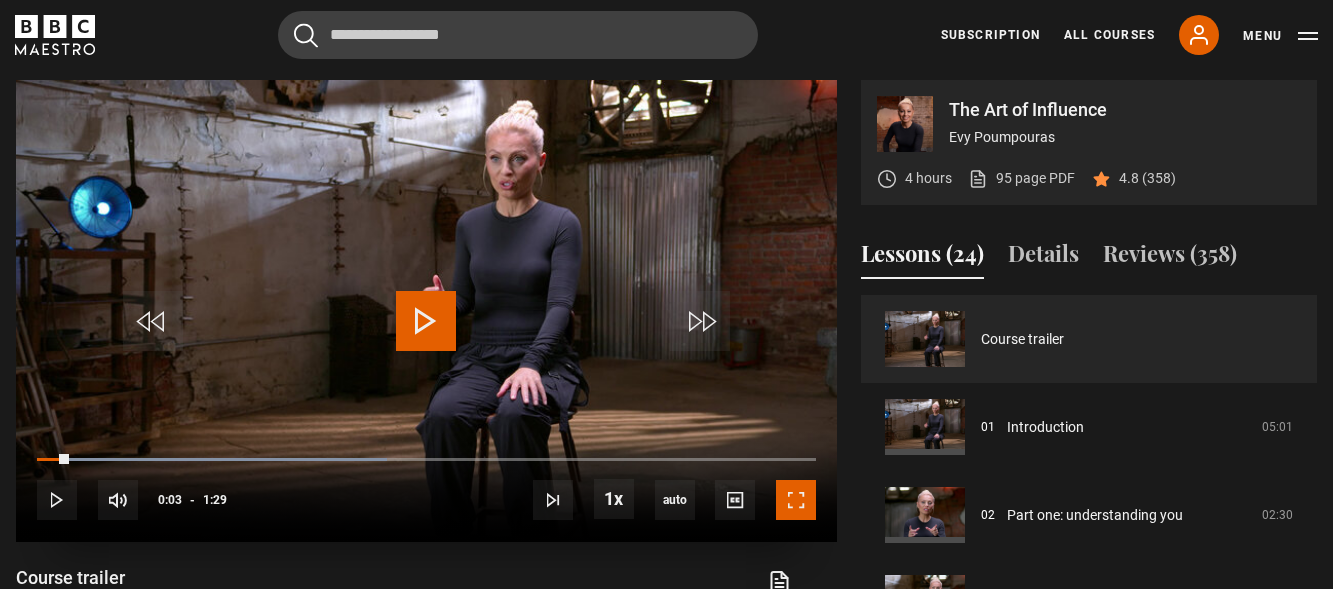 click at bounding box center [796, 500] 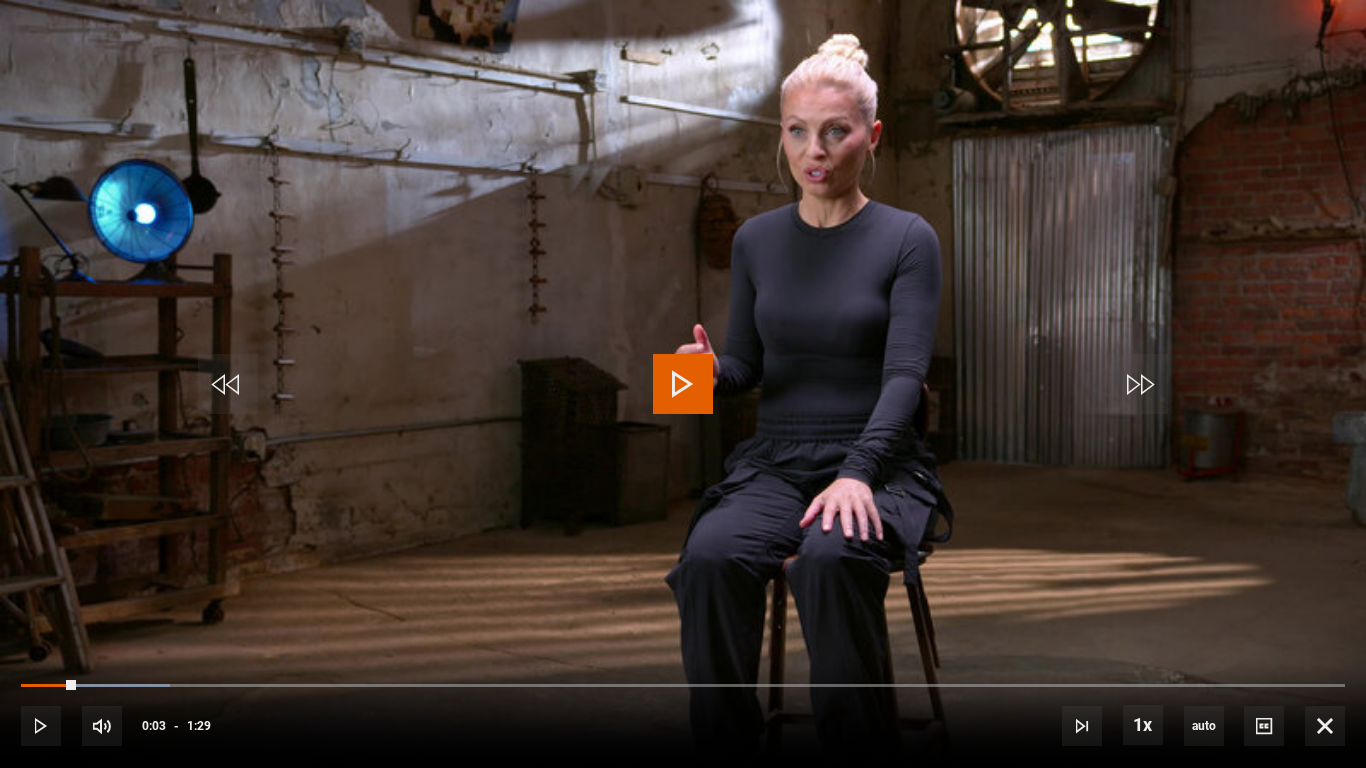 click at bounding box center [683, 384] 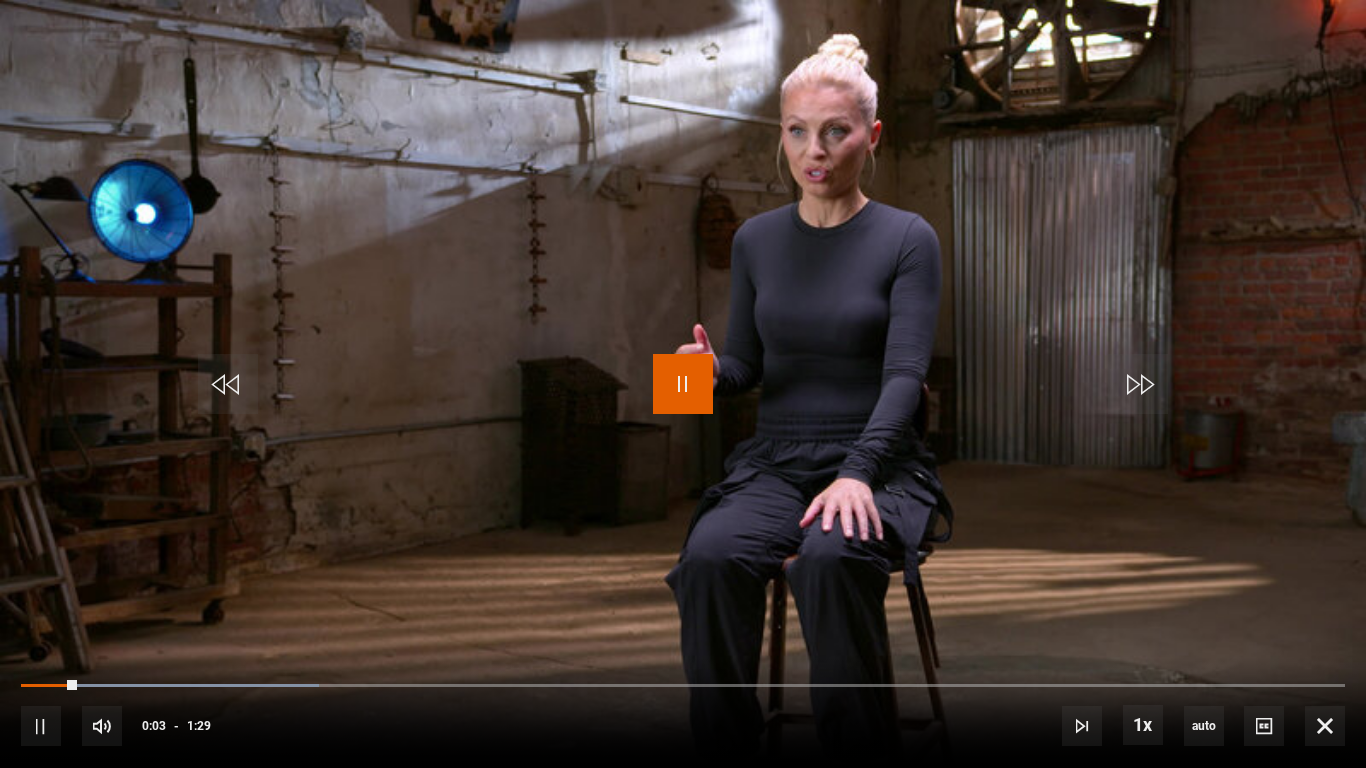 click at bounding box center (683, 384) 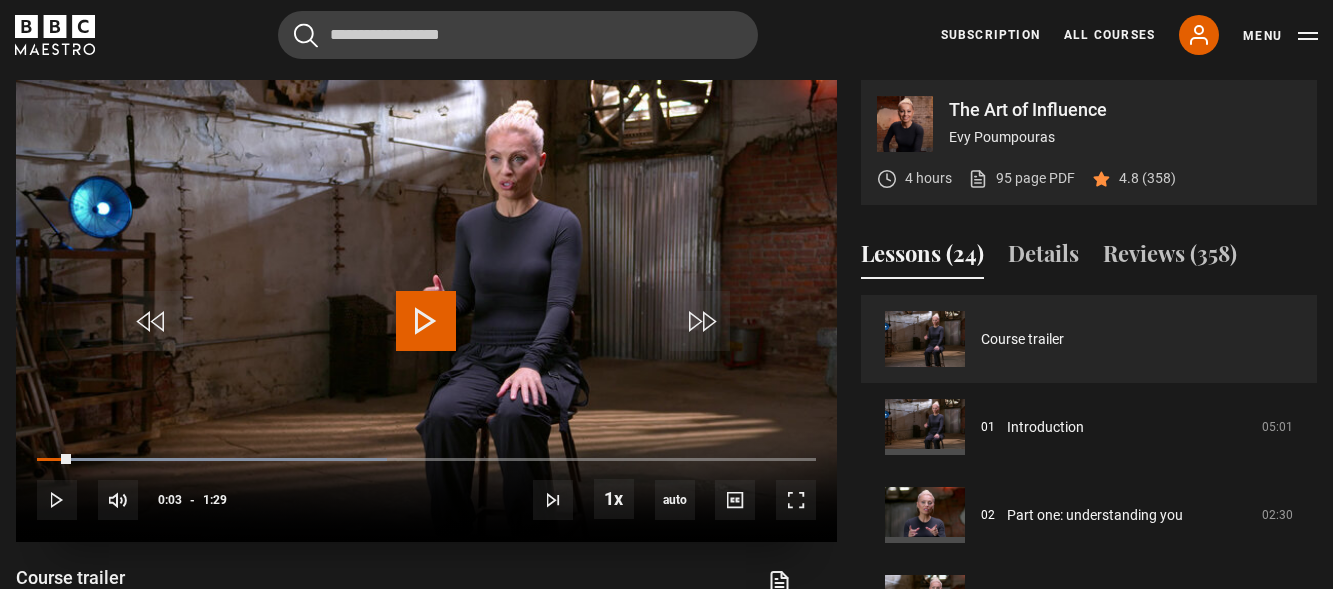 click at bounding box center [426, 321] 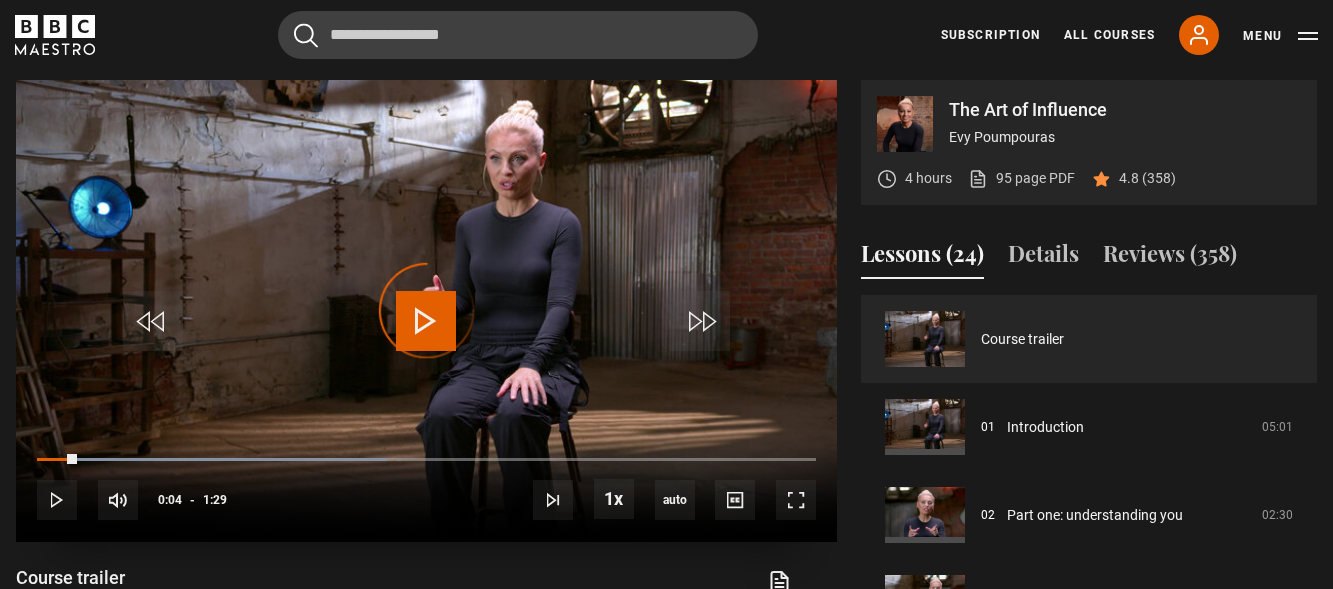 drag, startPoint x: 77, startPoint y: 461, endPoint x: 28, endPoint y: 457, distance: 49.162994 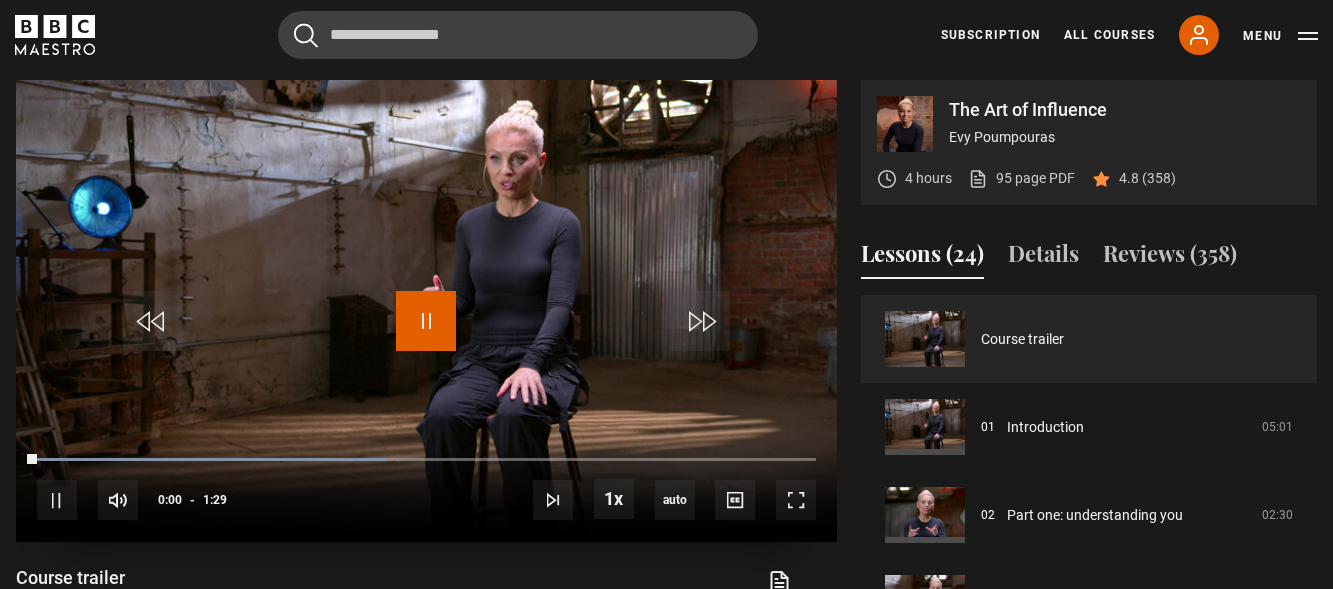 click at bounding box center [426, 321] 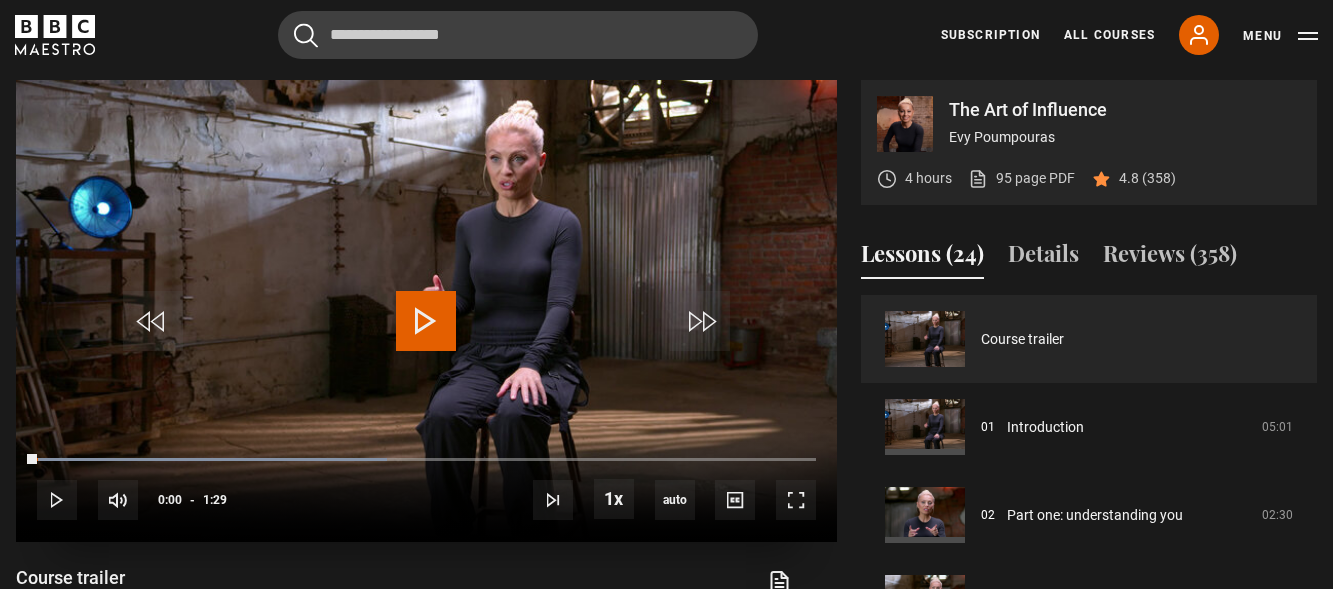 click at bounding box center [426, 321] 